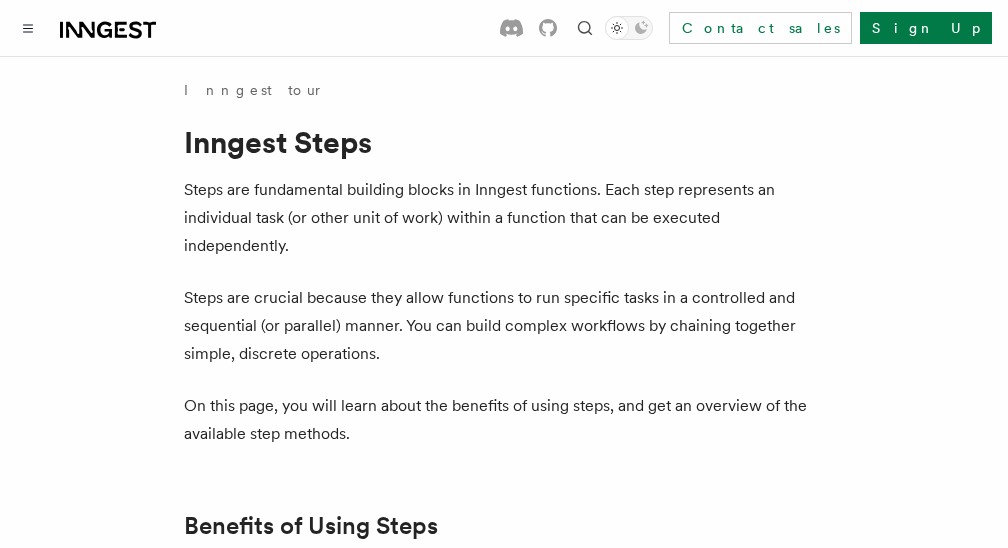 scroll, scrollTop: 4680, scrollLeft: 0, axis: vertical 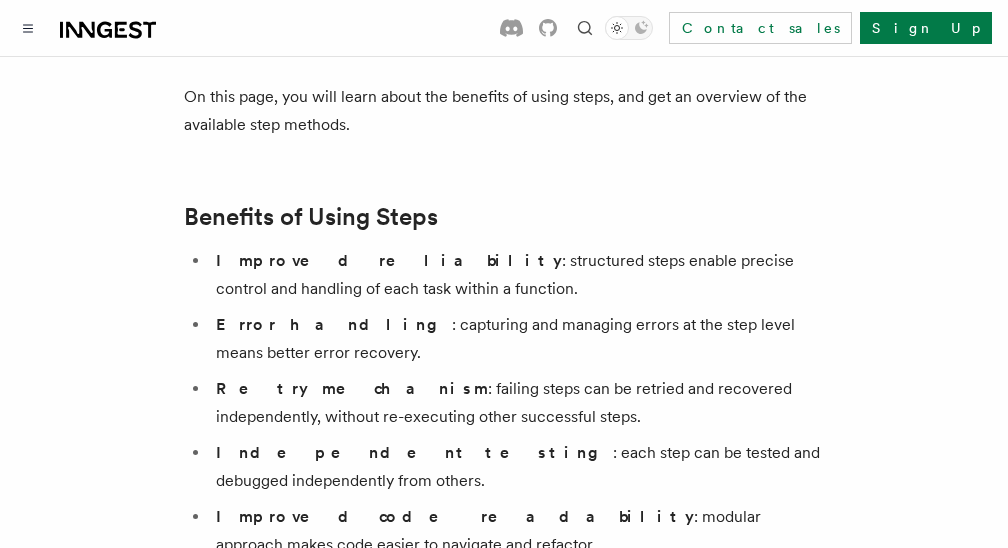 click 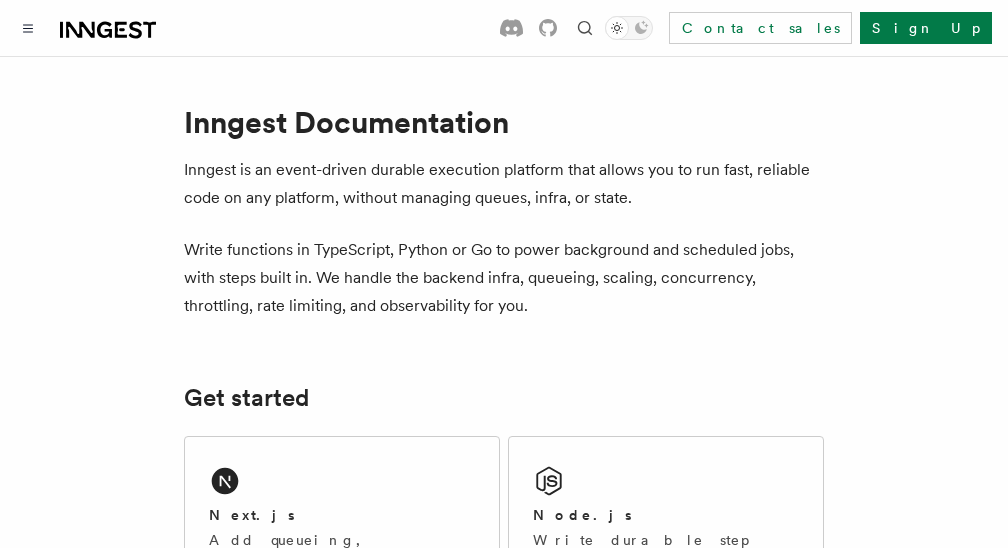 scroll, scrollTop: 0, scrollLeft: 0, axis: both 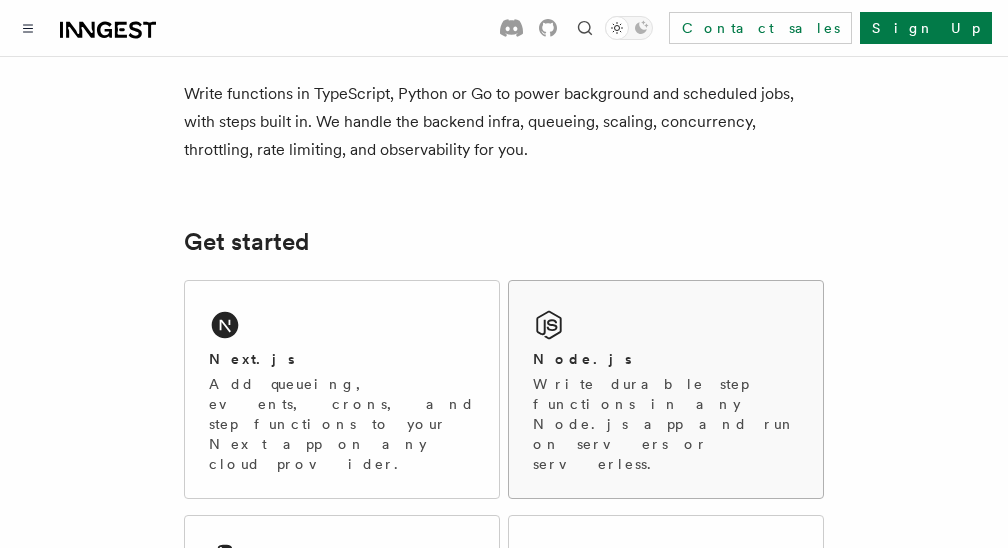 click on "Node.js" at bounding box center [666, 359] 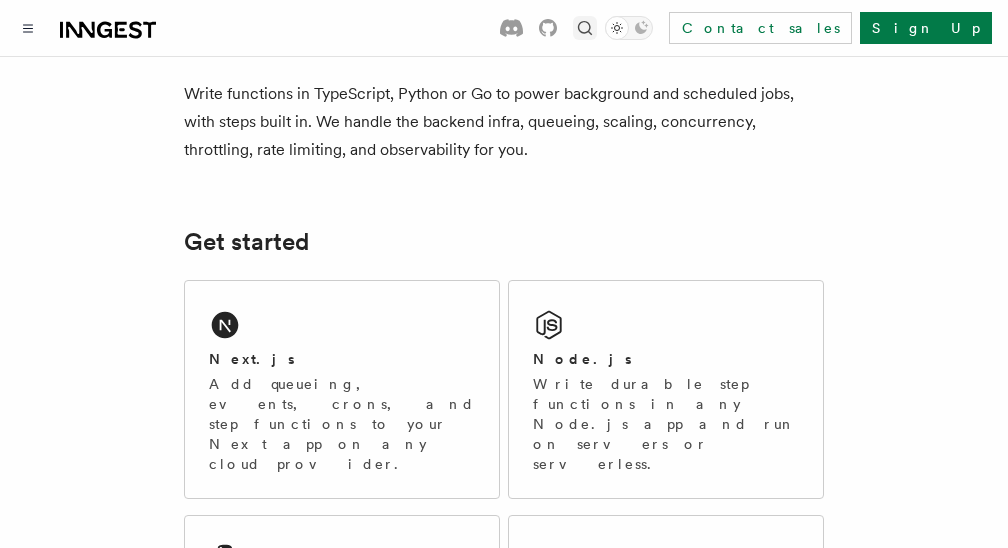 click 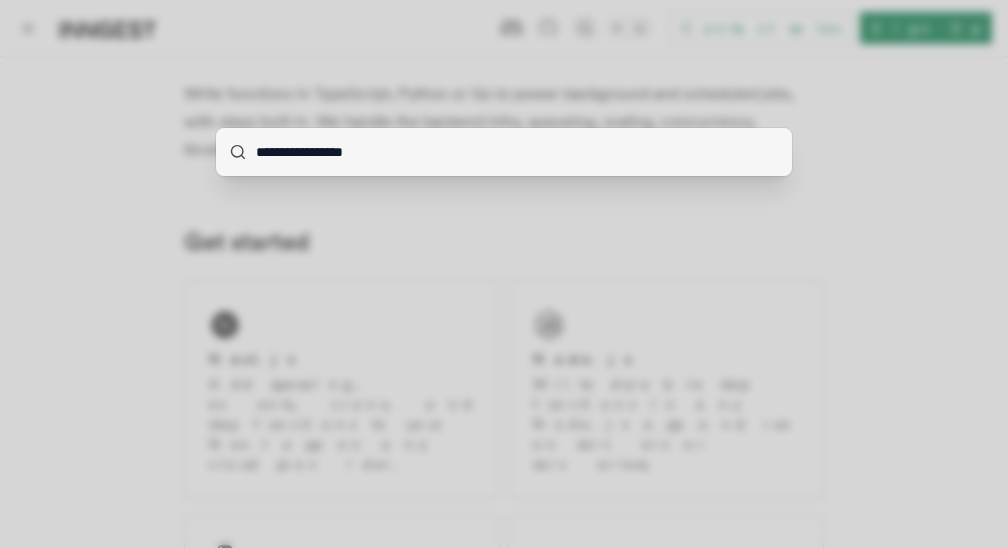 type on "**********" 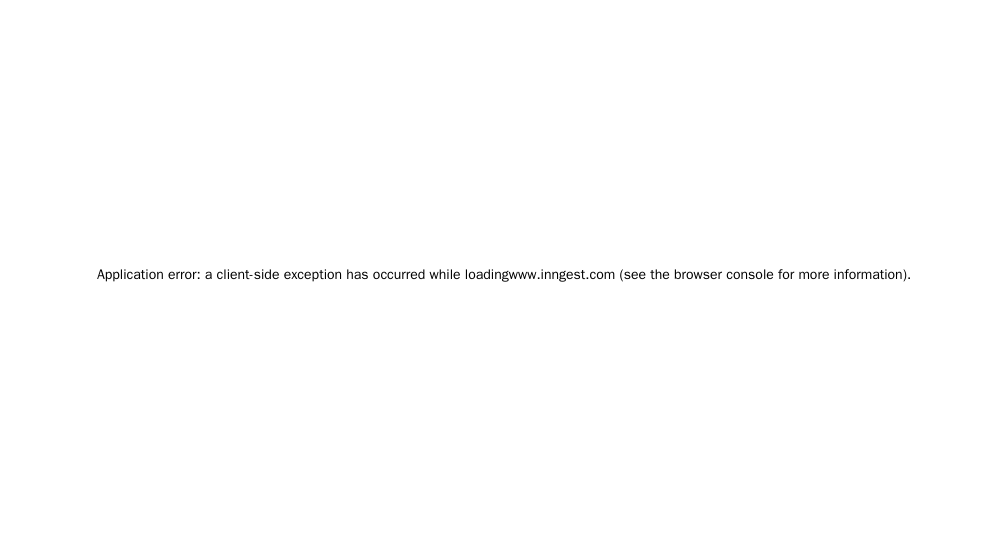 scroll, scrollTop: 0, scrollLeft: 0, axis: both 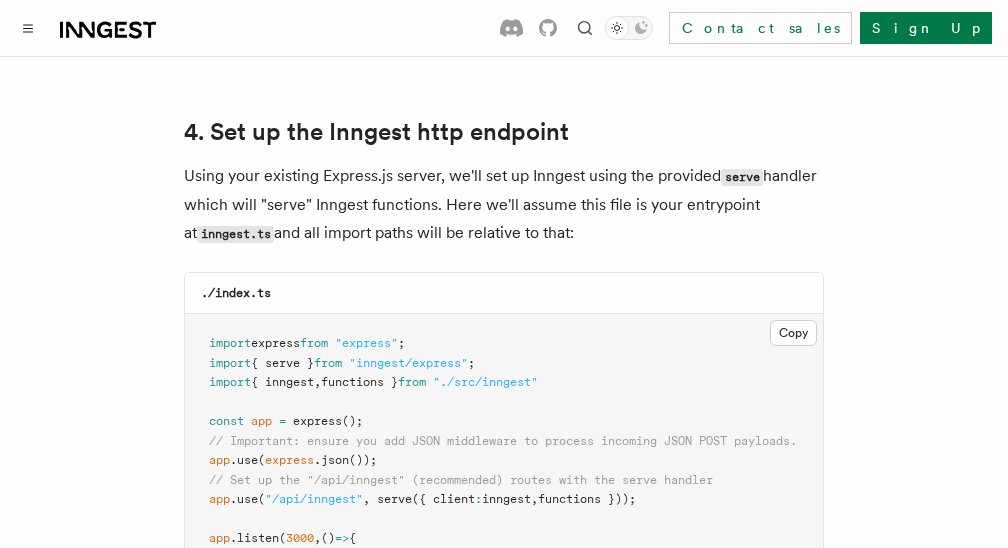 click on "Quick start Node.js Quick Start
In this tutorial you will add Inngest to a Node.js app to easily run background tasks and build complex workflows.
Inngest makes it easy to build, manage, and execute durable functions. Some use cases include scheduling drip marketing campaigns, building payment flows, or chaining LLM interactions.
By the end of this ten-minute tutorial you will:
Set up and run Inngest on your machine.
Write your first Inngest function.
Trigger your function from your app and through Inngest Dev Server.
Let's get started!
Select your Node.js framework
Choose your preferred Node.js web framework to get started. This guide uses ESM (ECMAScript Modules), but it also works for Common.js with typical modifications.
Express.js Fastify Inngest works with any Node, Bun or Deno backend framework,but this tutorial will focus on some of the most popular frameworks. Optional: Use a starter project Starting your project tsx  or  nodemon  for automatically restarting on file save: tsx" at bounding box center (504, 3328) 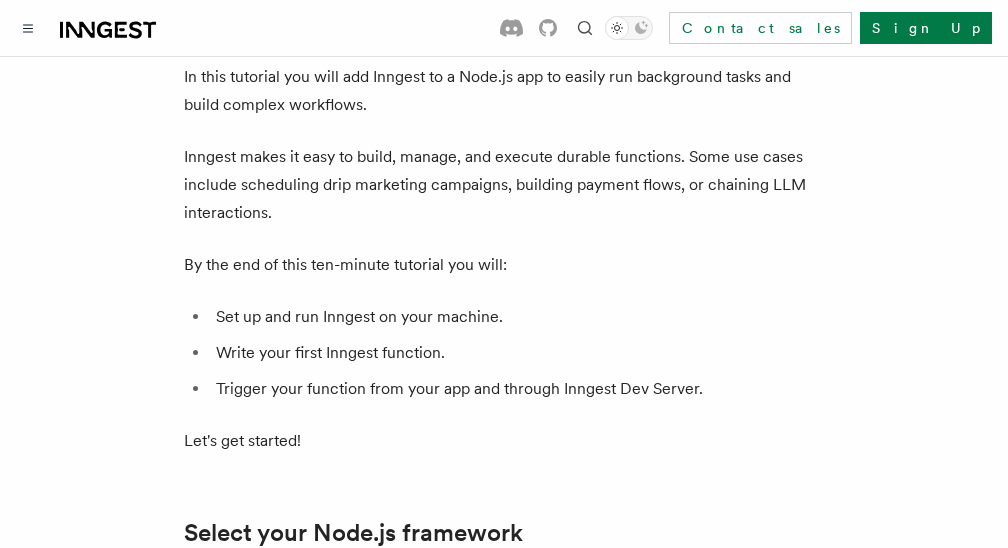 scroll, scrollTop: 76, scrollLeft: 0, axis: vertical 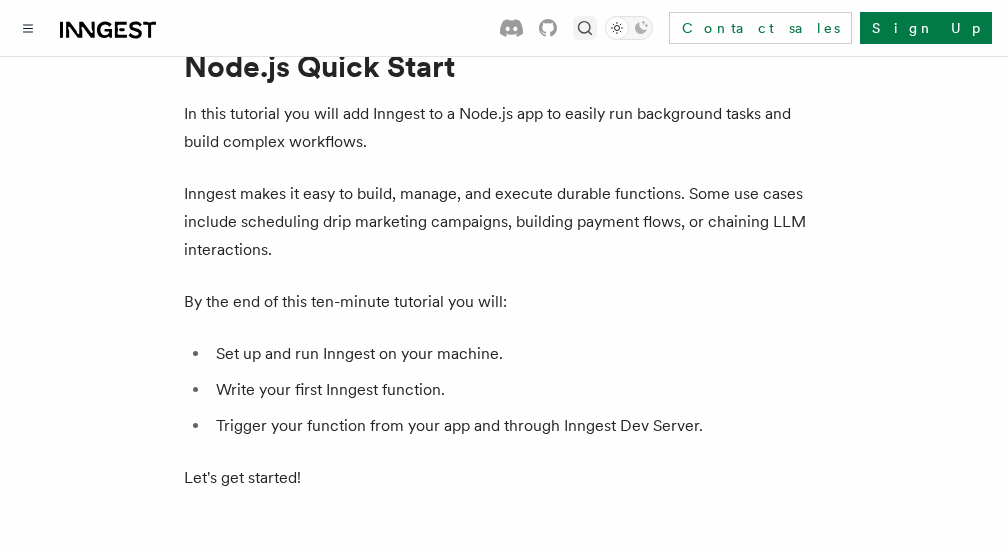 click 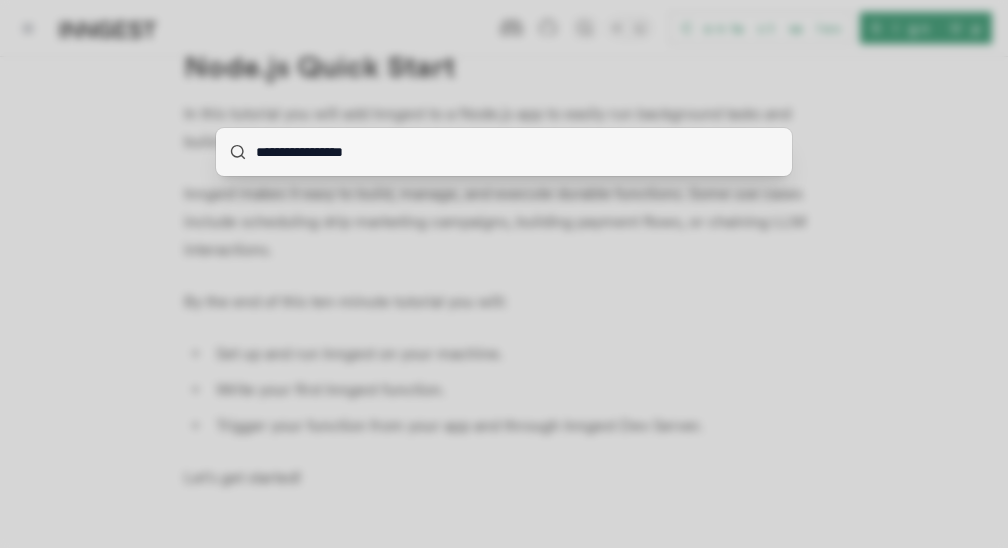 type on "**********" 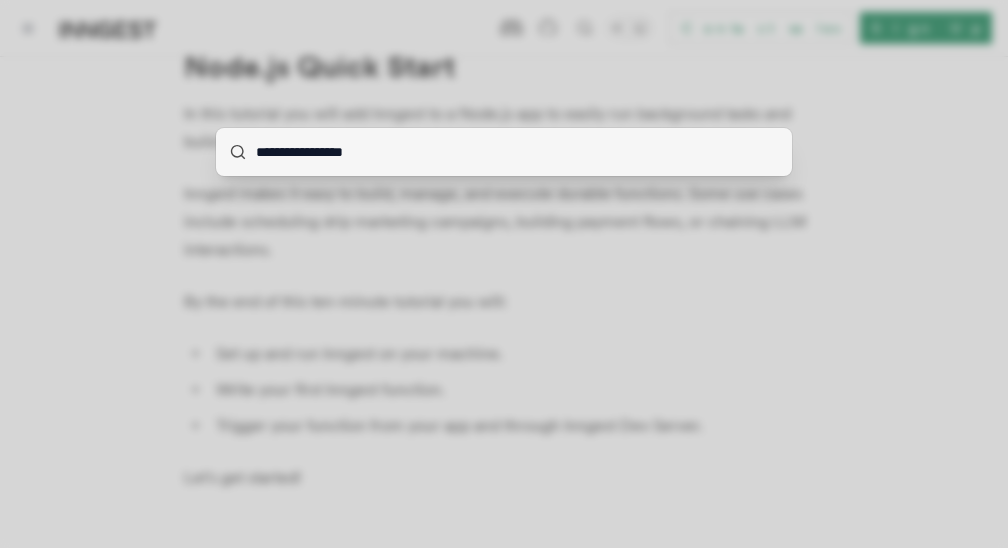 scroll, scrollTop: 0, scrollLeft: 0, axis: both 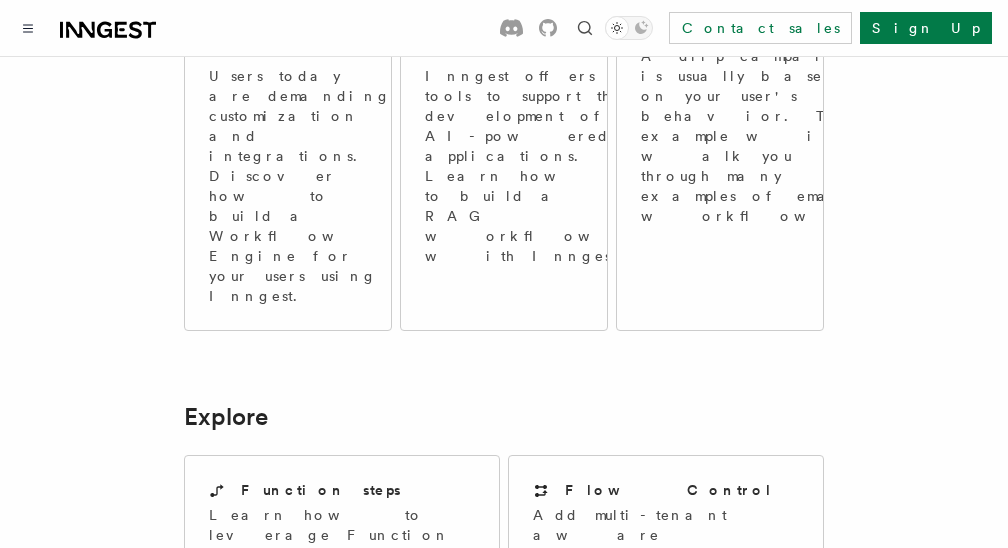 click on "Deploy your Inngest Functions to Vercel, Netlify, Cloudflare Pages and other Cloud Providers." at bounding box center [666, 846] 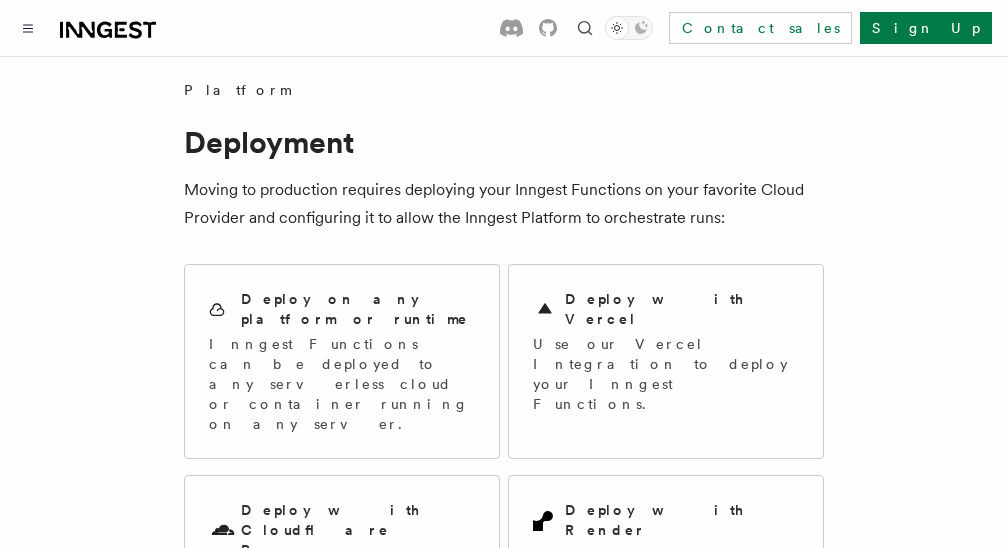 scroll, scrollTop: 0, scrollLeft: 0, axis: both 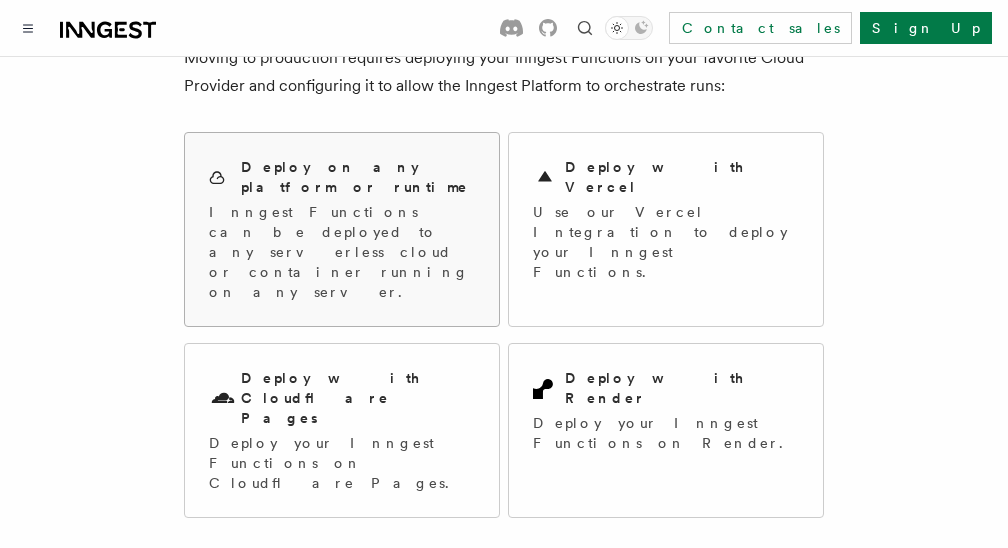click on "Inngest Functions can be deployed to any serverless cloud or container running on any server." at bounding box center [342, 252] 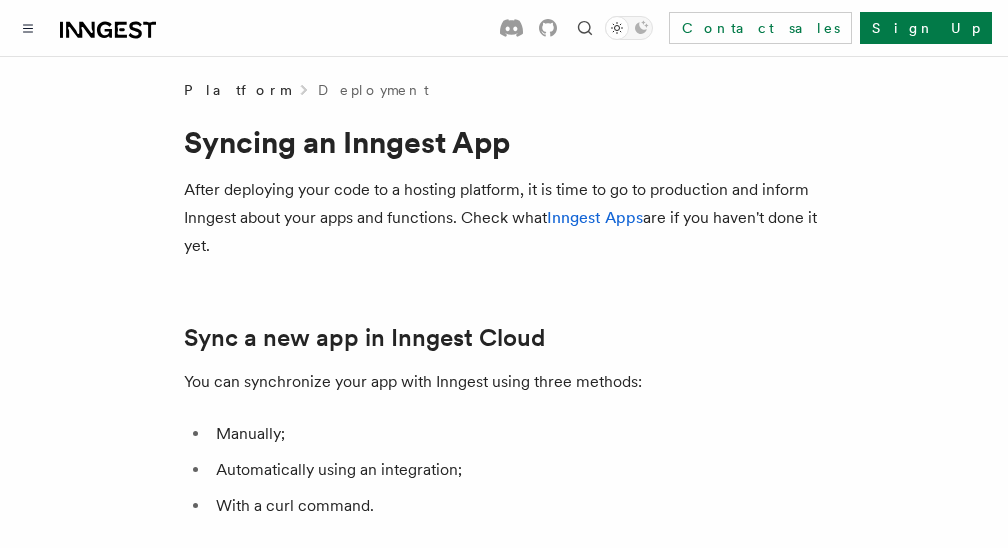 scroll, scrollTop: 202, scrollLeft: 0, axis: vertical 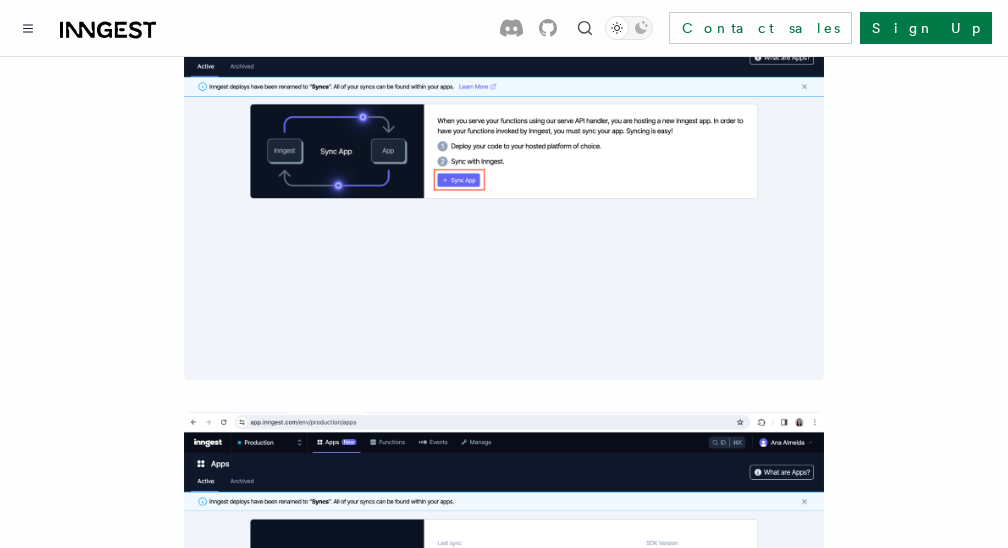 click on "Platform Deployment Syncing an Inngest App
After deploying your code to a hosting platform, it is time to go to production and inform Inngest about your apps and functions. Check what  Inngest Apps  are if you haven't done it yet.
Sync a new app in Inngest Cloud
You can synchronize your app with Inngest using three methods:
Manually;
Automatically using an integration;
With a curl command.
Manually
Select your environment (for example, "Production") in Inngest Cloud and navigate to the Apps page. You’ll find a button named “Sync App” or “Sync New App”, depending on whether you already have synced apps.
Provide the location of your app by pasting the URL of your project’s  serve()  endpoint and click on “Sync App”.
Your app is now synced with Inngest. 🎉
Automatically using an integration
Learn how to install our official Vercel integration Learn how to install our official Netlify integration
Curl command
Copy Copied curl  -X   PUT   <" at bounding box center (504, 2478) 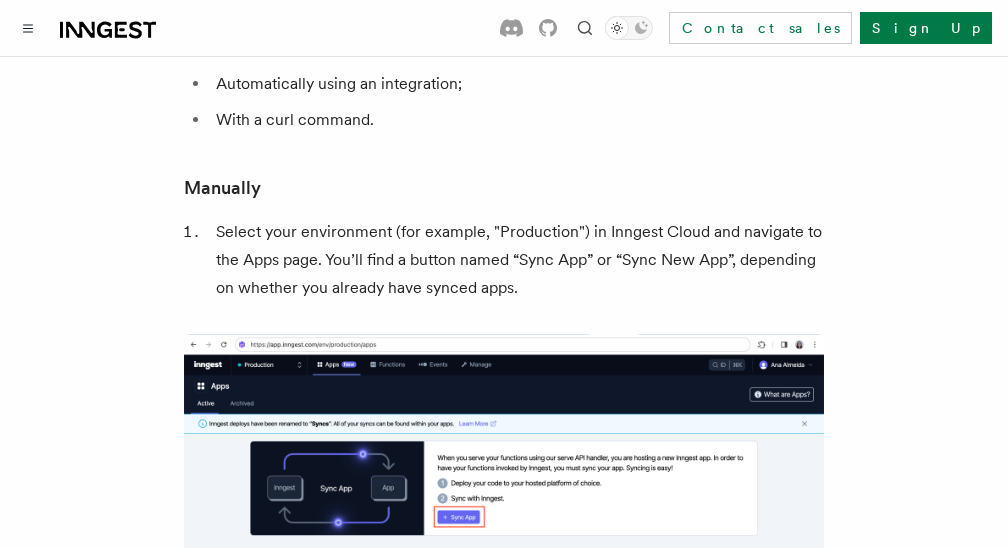 scroll, scrollTop: 318, scrollLeft: 0, axis: vertical 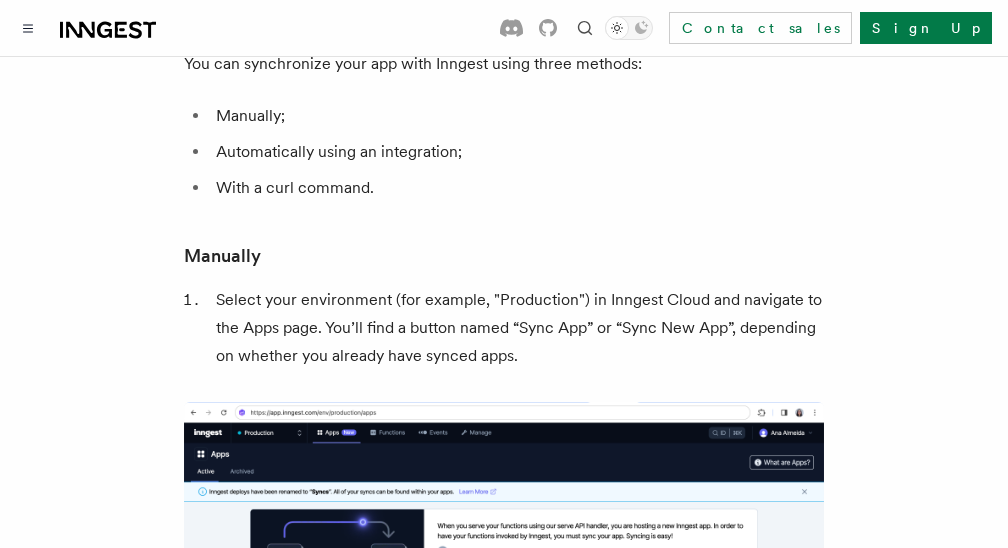 click on "Automatically using an integration;" at bounding box center [517, 152] 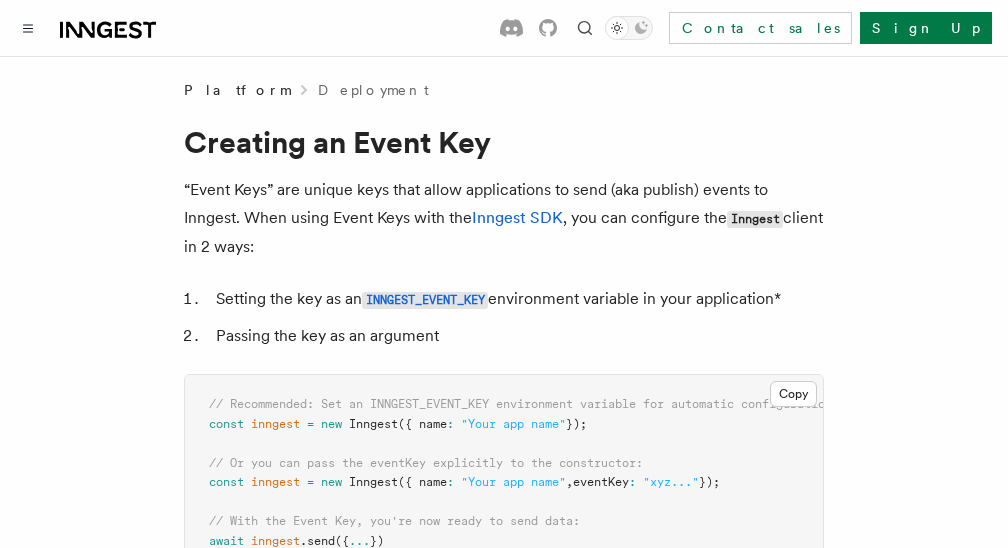scroll, scrollTop: 0, scrollLeft: 0, axis: both 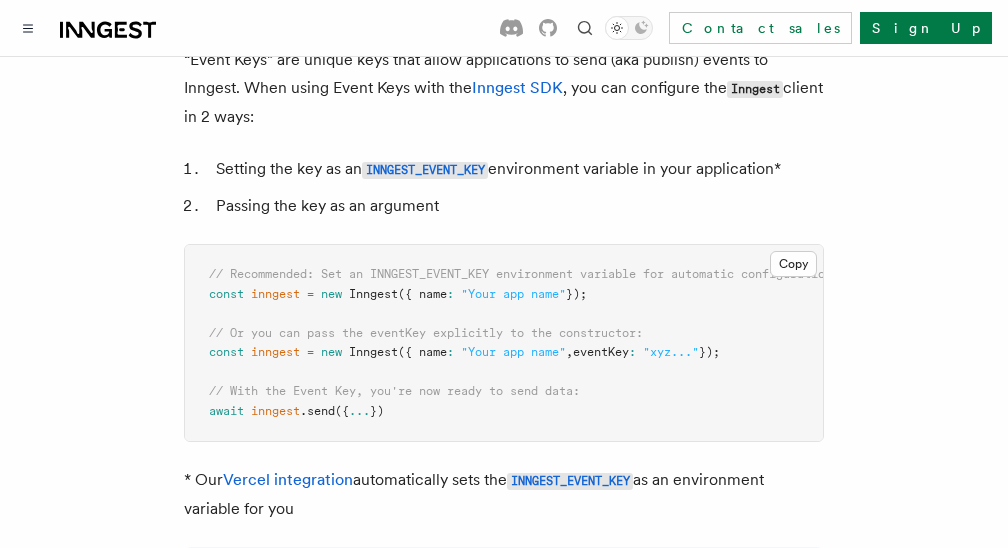 click on "Platform Deployment Creating an Event Key
“Event Keys” are unique keys that allow applications to send (aka publish) events to Inngest. When using Event Keys with the  Inngest SDK , you can configure the  Inngest  client in 2 ways:
Setting the key as an  INNGEST_EVENT_KEY  environment variable in your application*
Passing the key as an argument
Copy Copied // Recommended: Set an INNGEST_EVENT_KEY environment variable for automatic configuration:
const   inngest   =   new   Inngest ({ name :   "Your app name"  });
// Or you can pass the eventKey explicitly to the constructor:
const   inngest   =   new   Inngest ({ name :   "Your app name" ,  eventKey :   "xyz..."  });
// With the Event Key, you're now ready to send data:
await   inngest .send ({  ...  })
* Our  Vercel integration  automatically sets the  INNGEST_EVENT_KEY  as an environment variable for you
🙋 Event Keys should be unique to a given  environment  (e.g. production, branch environments) and a specific" at bounding box center (504, 1107) 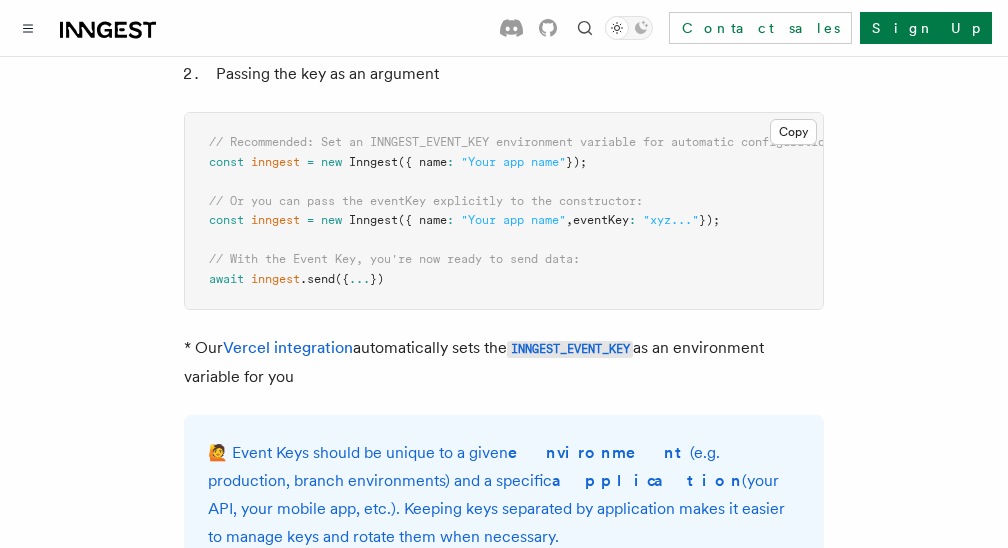 scroll, scrollTop: 290, scrollLeft: 0, axis: vertical 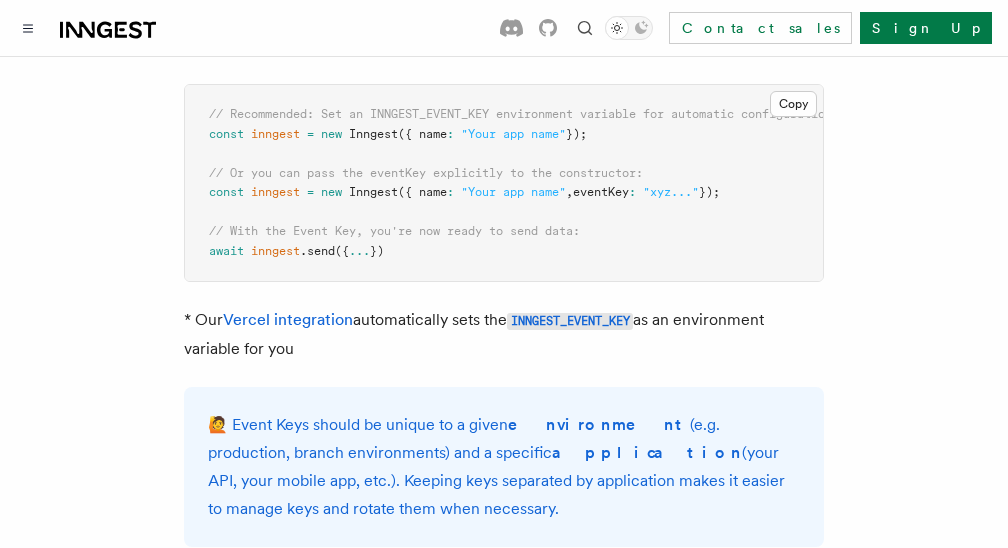 click on "eventKey" at bounding box center (601, 192) 